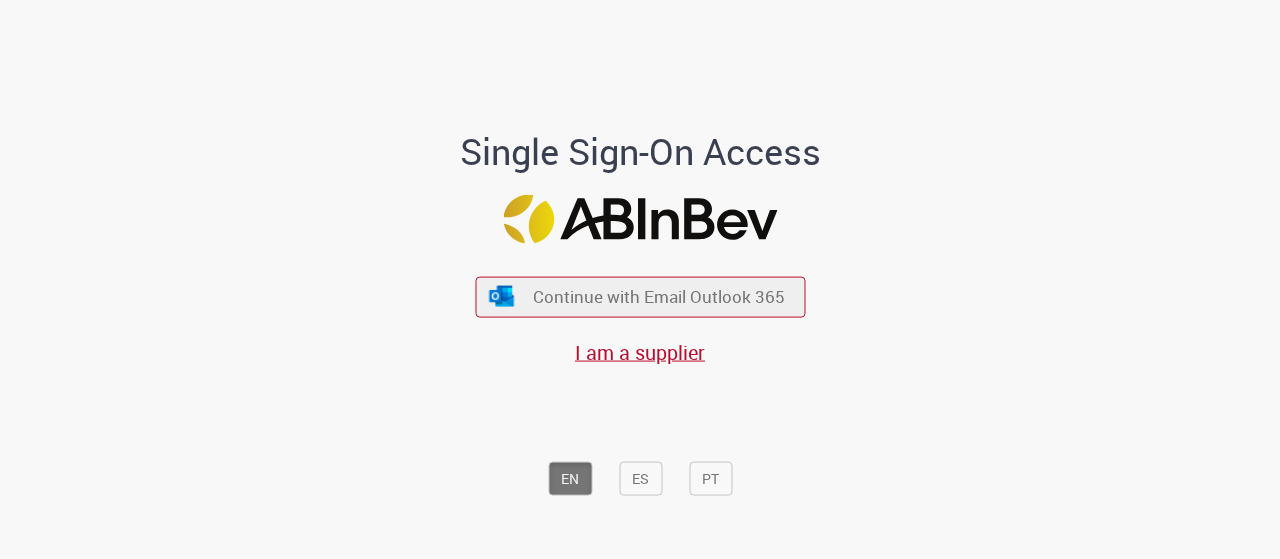 scroll, scrollTop: 0, scrollLeft: 0, axis: both 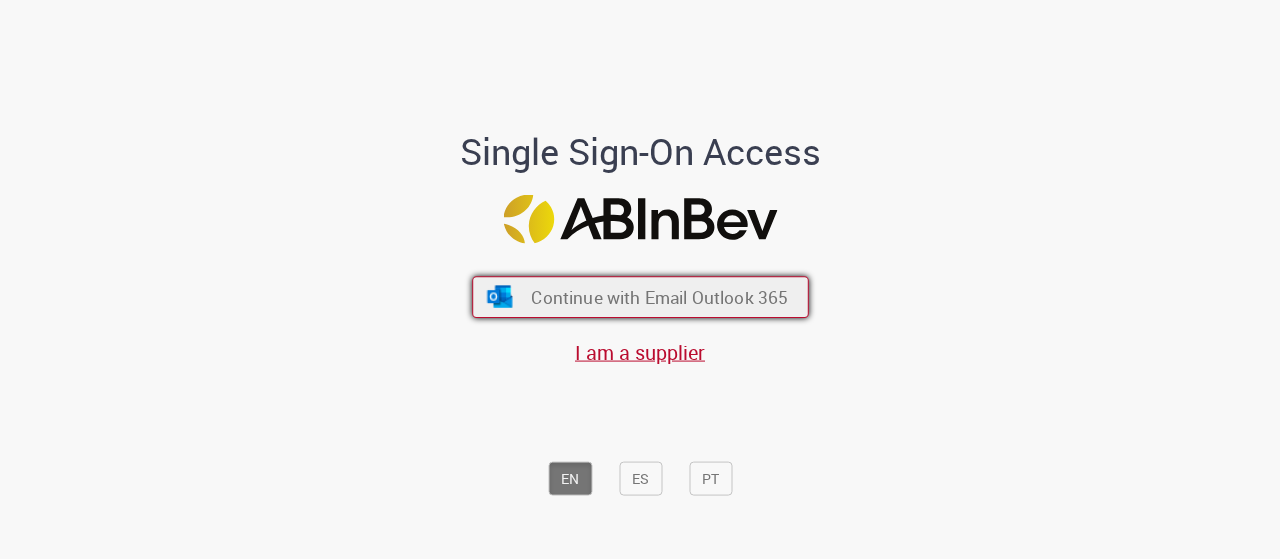 click on "Continue with Email Outlook 365" at bounding box center (659, 296) 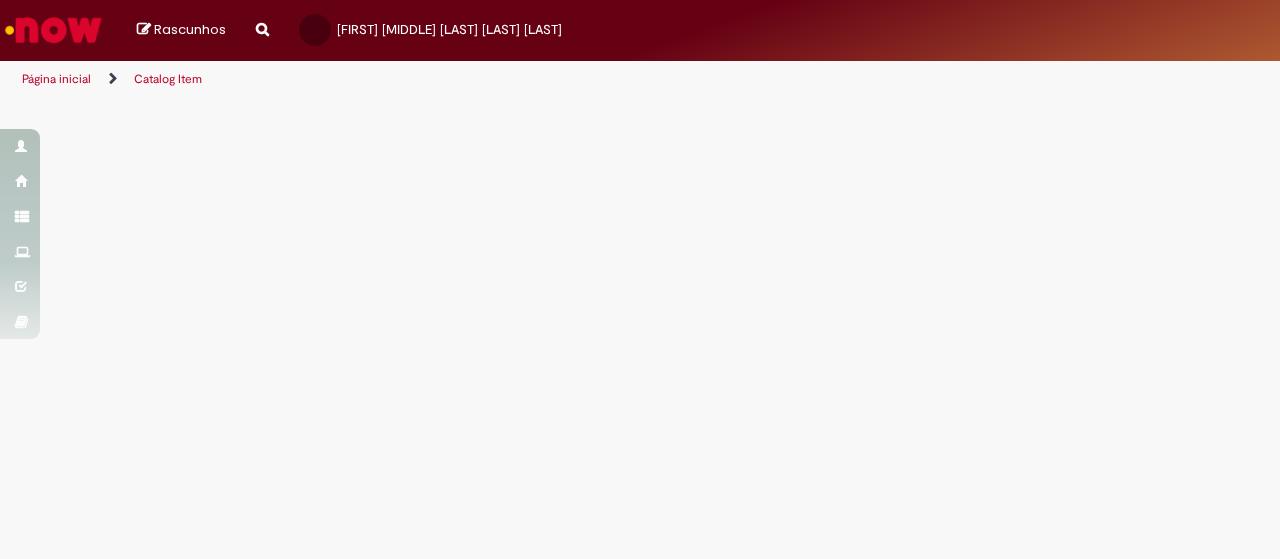 scroll, scrollTop: 0, scrollLeft: 0, axis: both 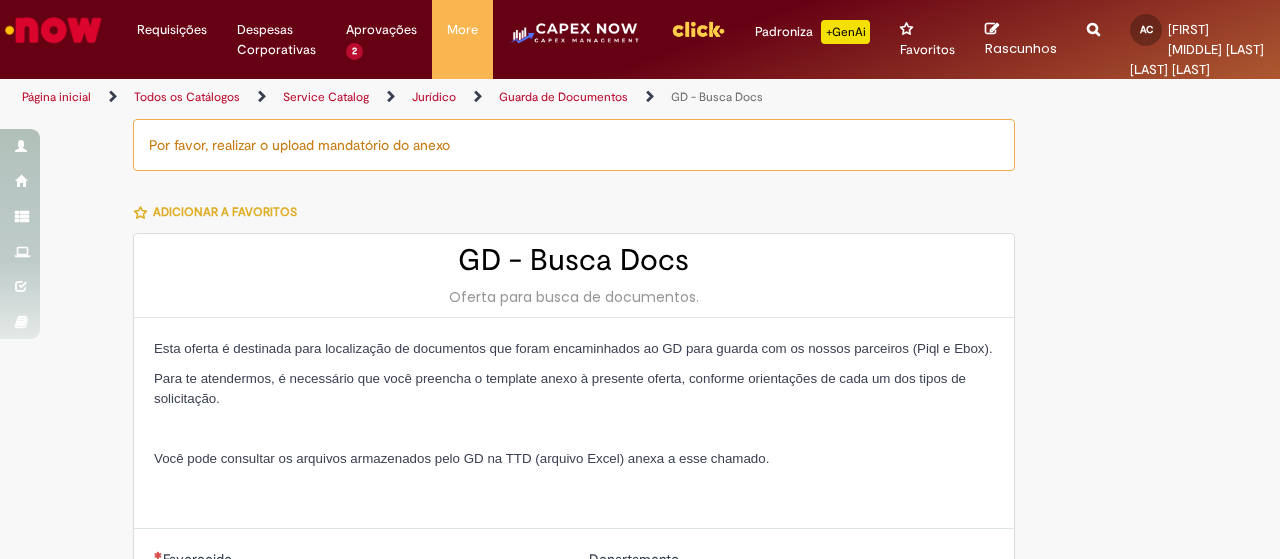 type on "********" 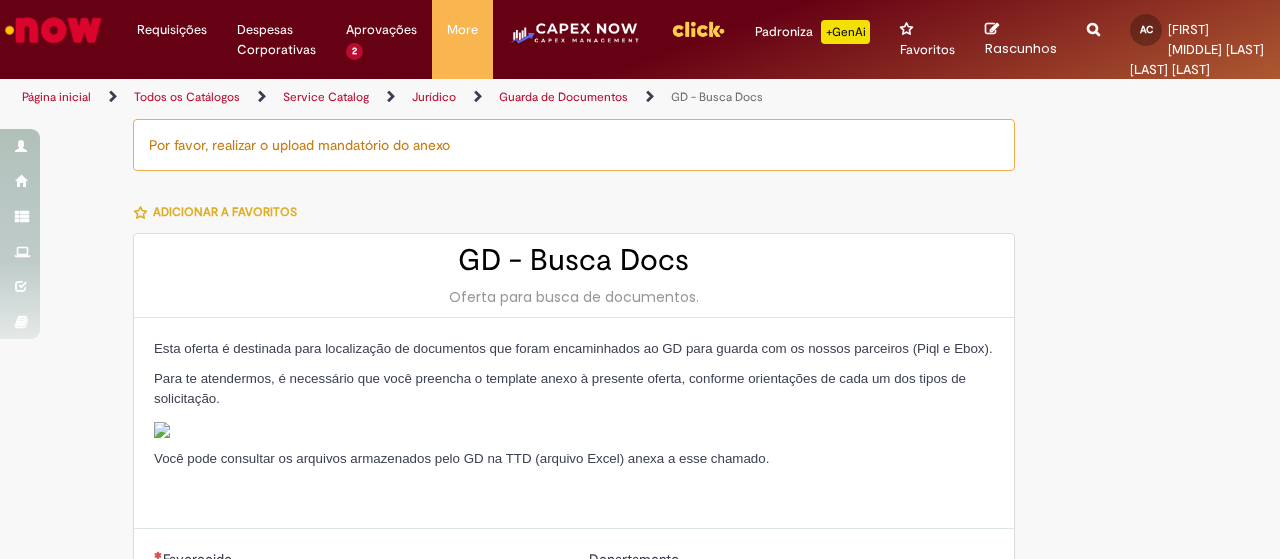 type on "**********" 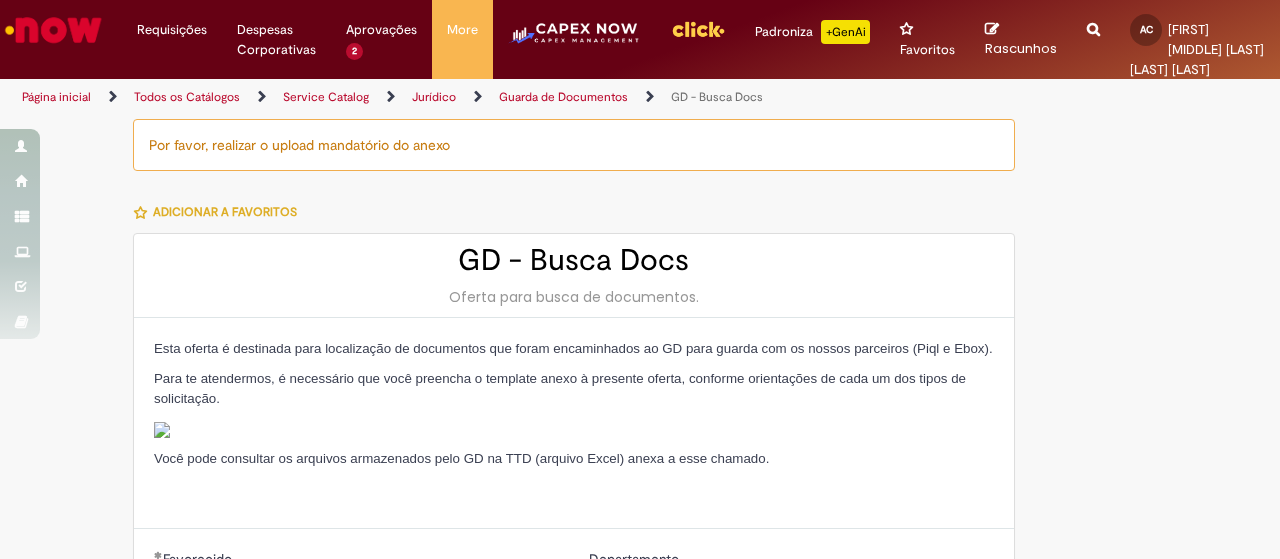 type on "**********" 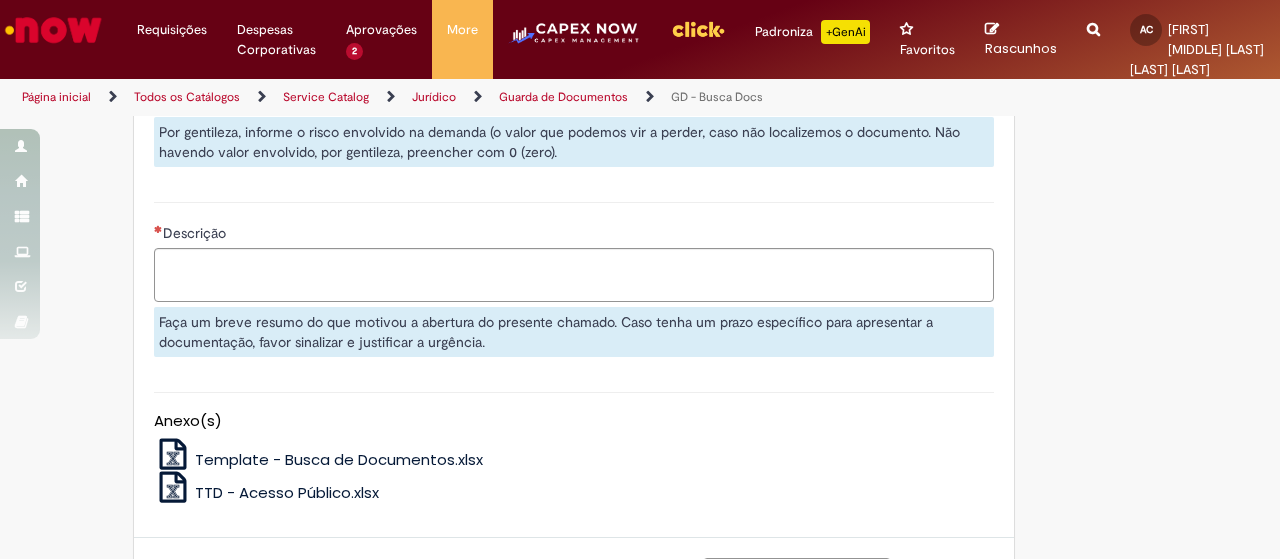 scroll, scrollTop: 1100, scrollLeft: 0, axis: vertical 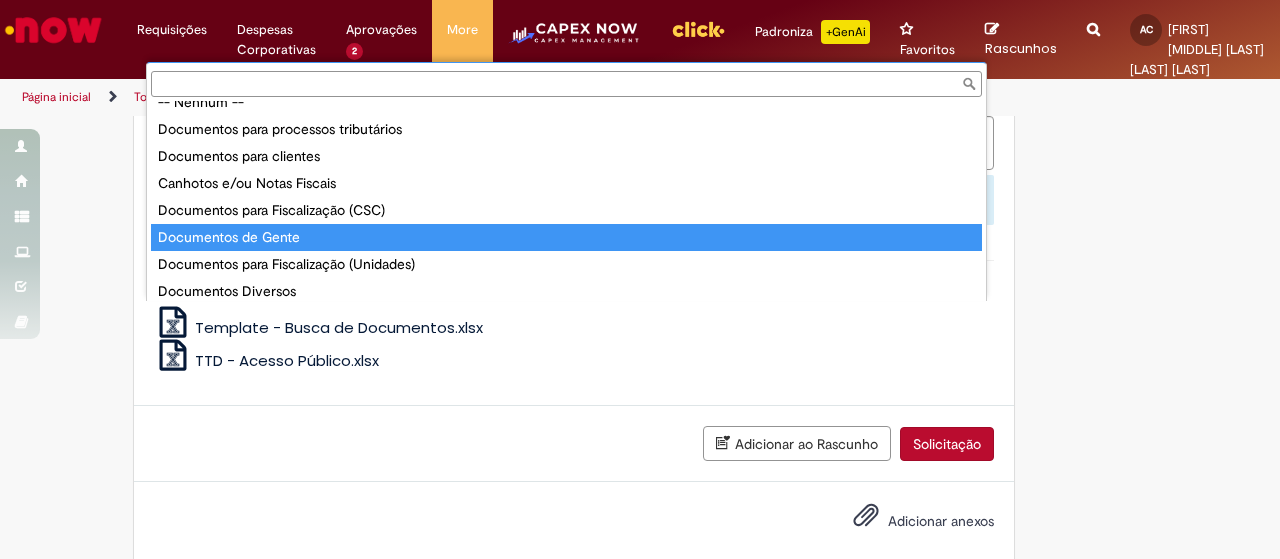 type on "**********" 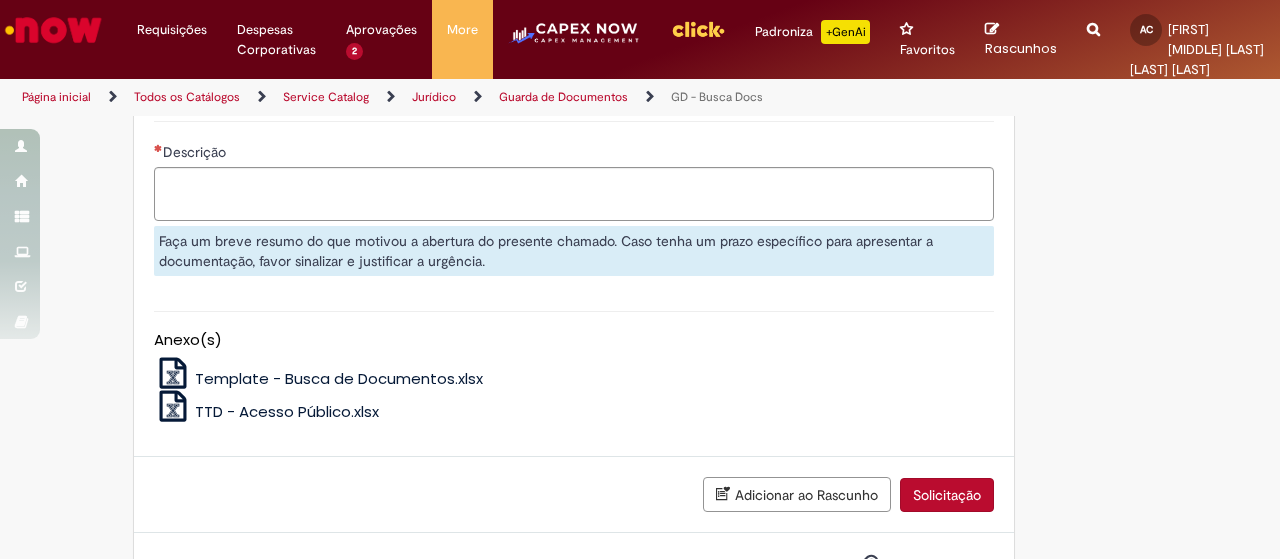 scroll, scrollTop: 1200, scrollLeft: 0, axis: vertical 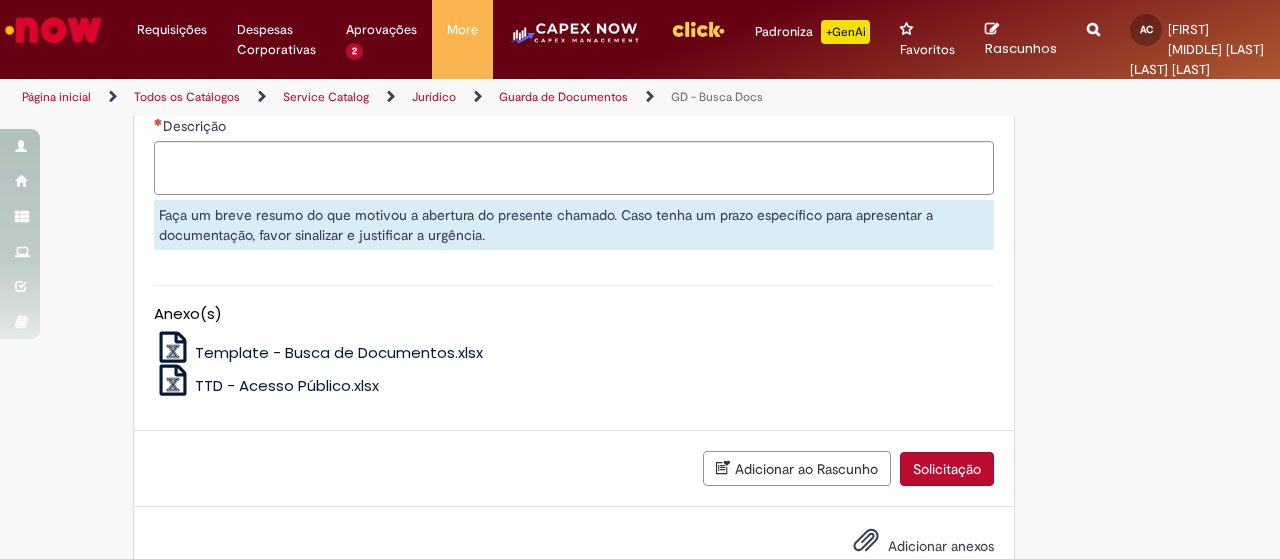 click on "Valor do caso (R$)" at bounding box center [574, -102] 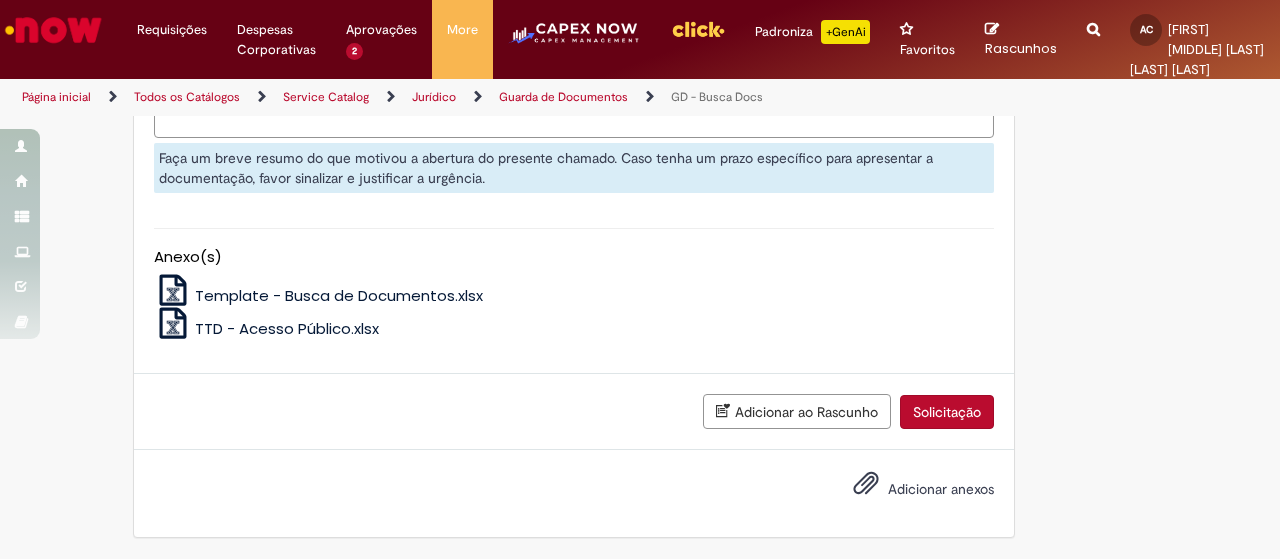 scroll, scrollTop: 1400, scrollLeft: 0, axis: vertical 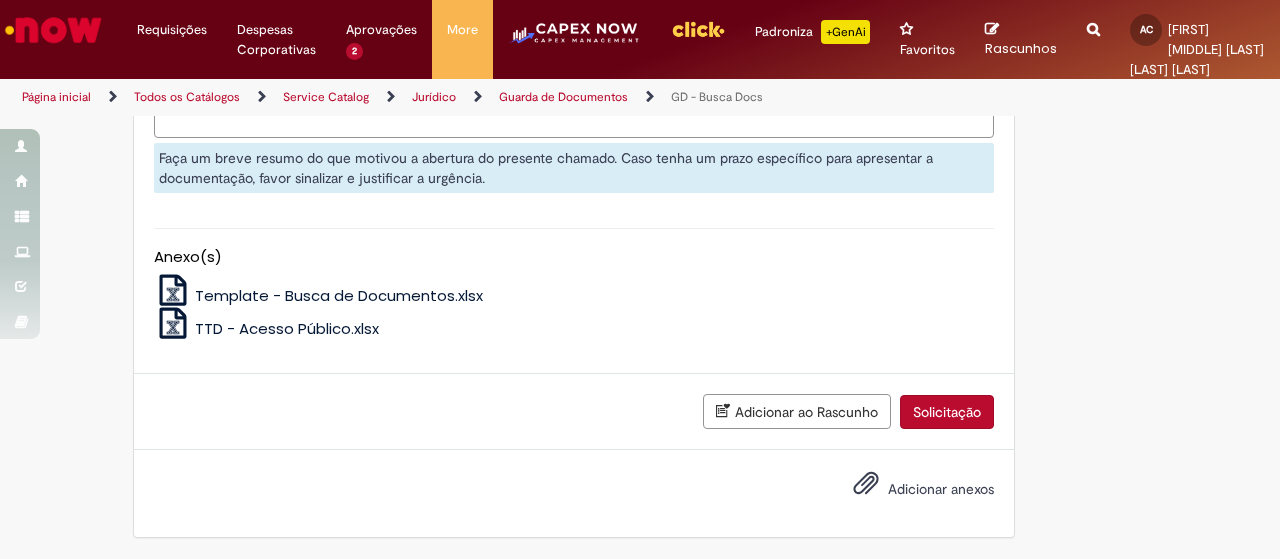 click on "Descrição" at bounding box center (574, 110) 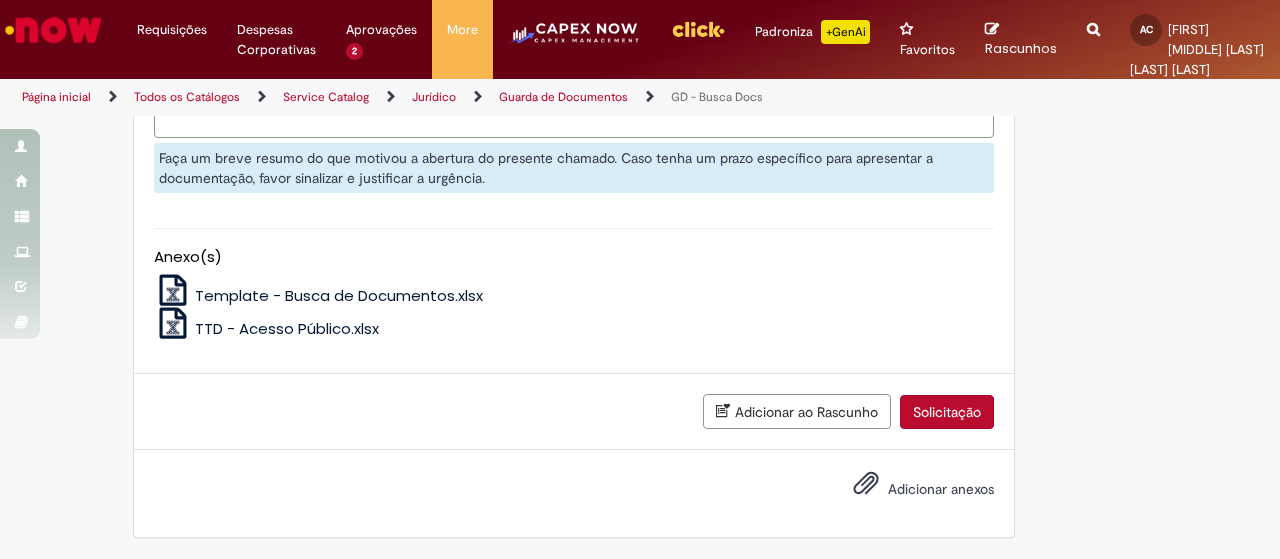 type on "**********" 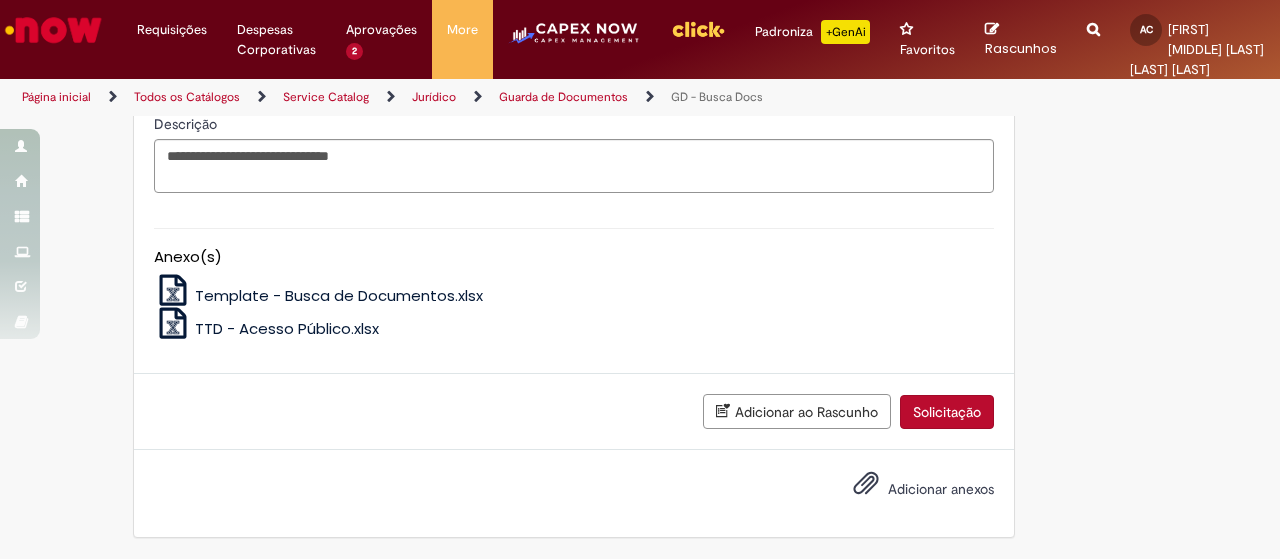 click on "Documentos de funcionários ativos devem ser requisitados diretamente à unidade, já que não ficam armazenados no GD. Ainda, para solicitação de Contratos de Trabalho anteriores a JULHO/2020, deve-se procurar a unidade. Caso o Contrato seja posterior a esta data pode seguir com a abertura deste chamado." at bounding box center [564, 18] 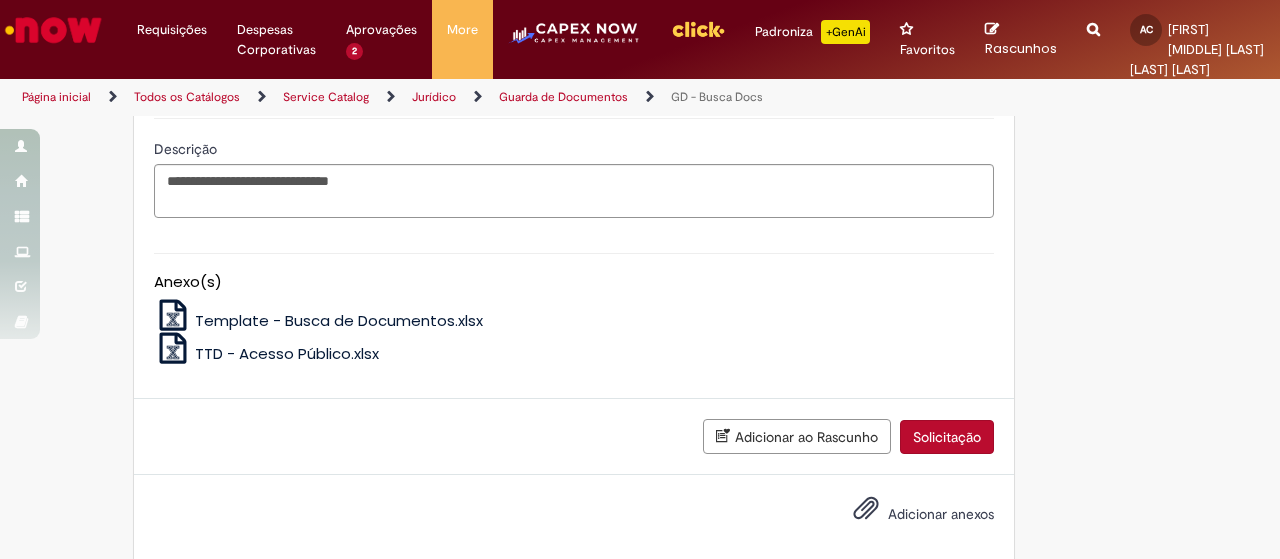 scroll, scrollTop: 1200, scrollLeft: 0, axis: vertical 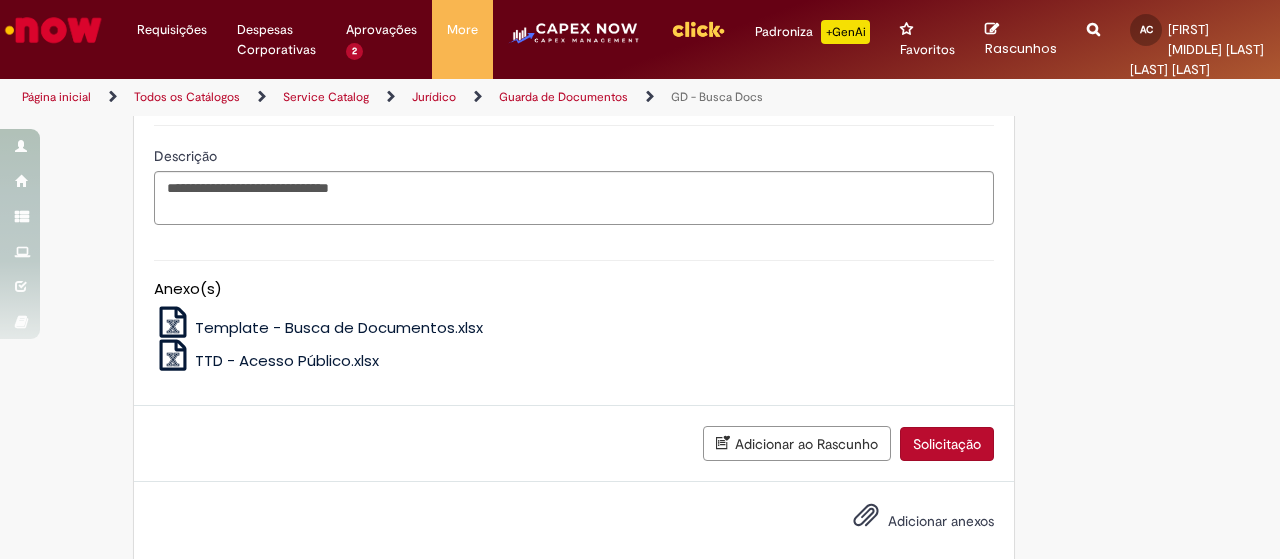 click on "Solicitação destinada ao levantamento de documentos de ex-funcionários." at bounding box center [574, -174] 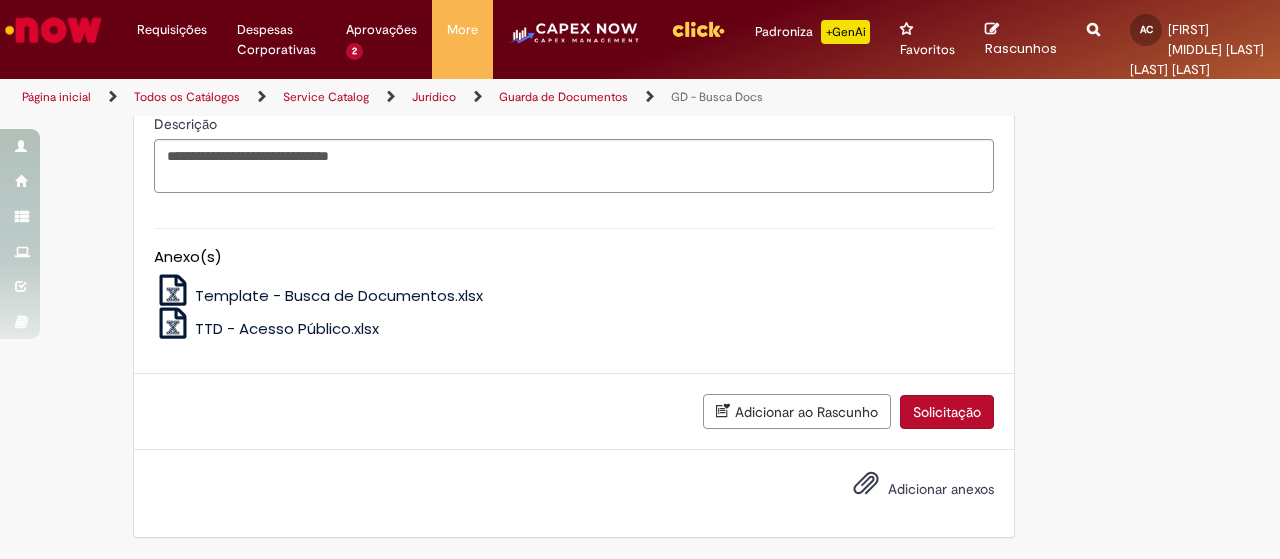 scroll, scrollTop: 1408, scrollLeft: 0, axis: vertical 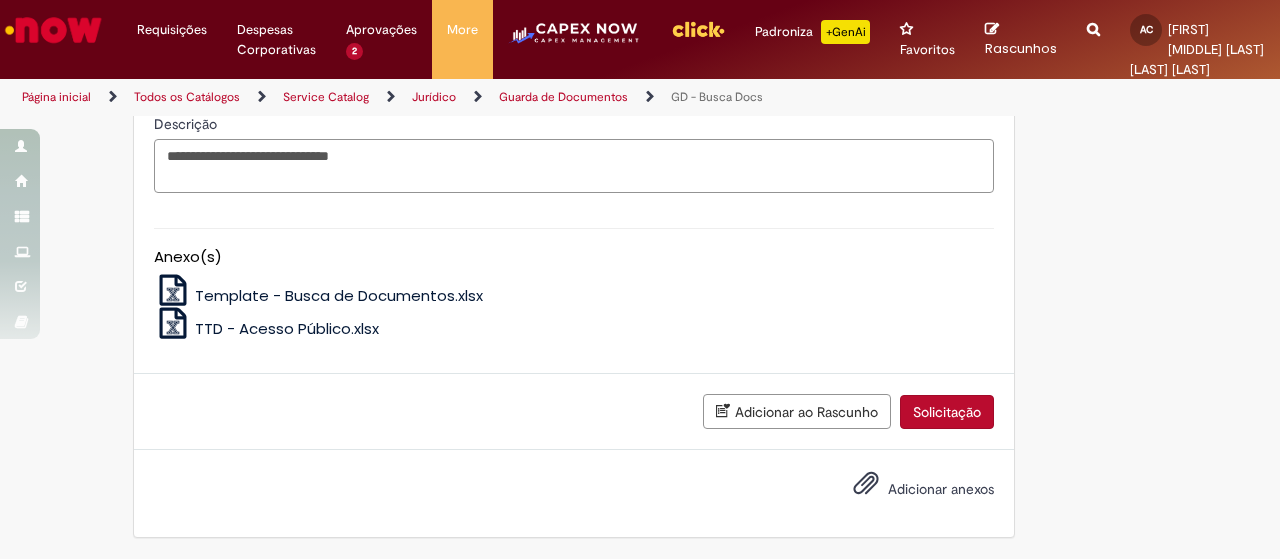 click on "**********" at bounding box center (574, 165) 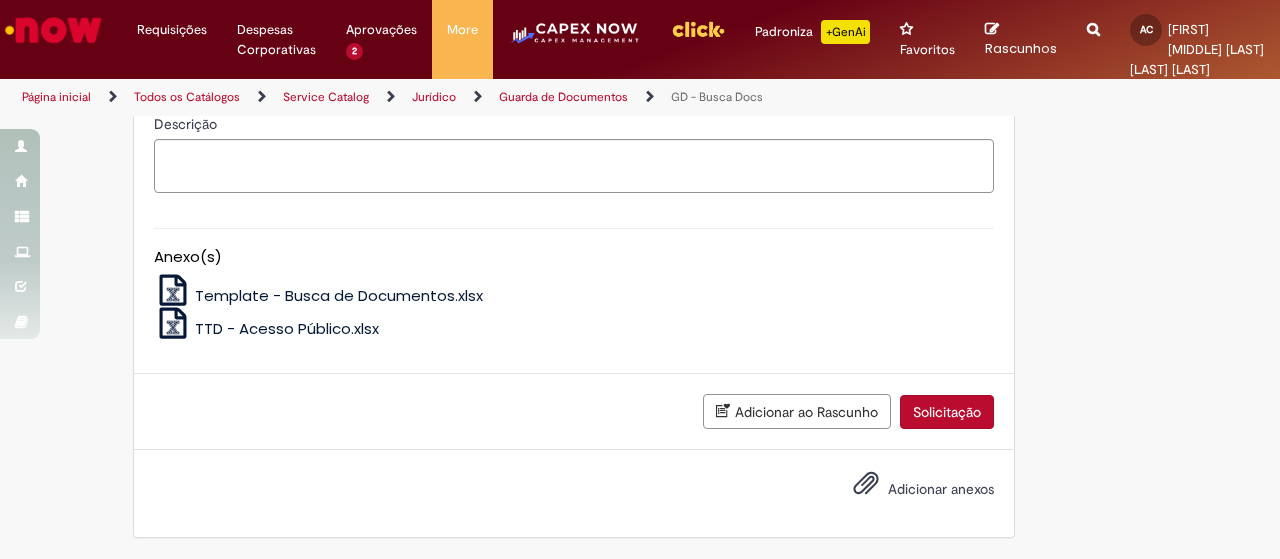 click on "Descrição" at bounding box center (574, 140) 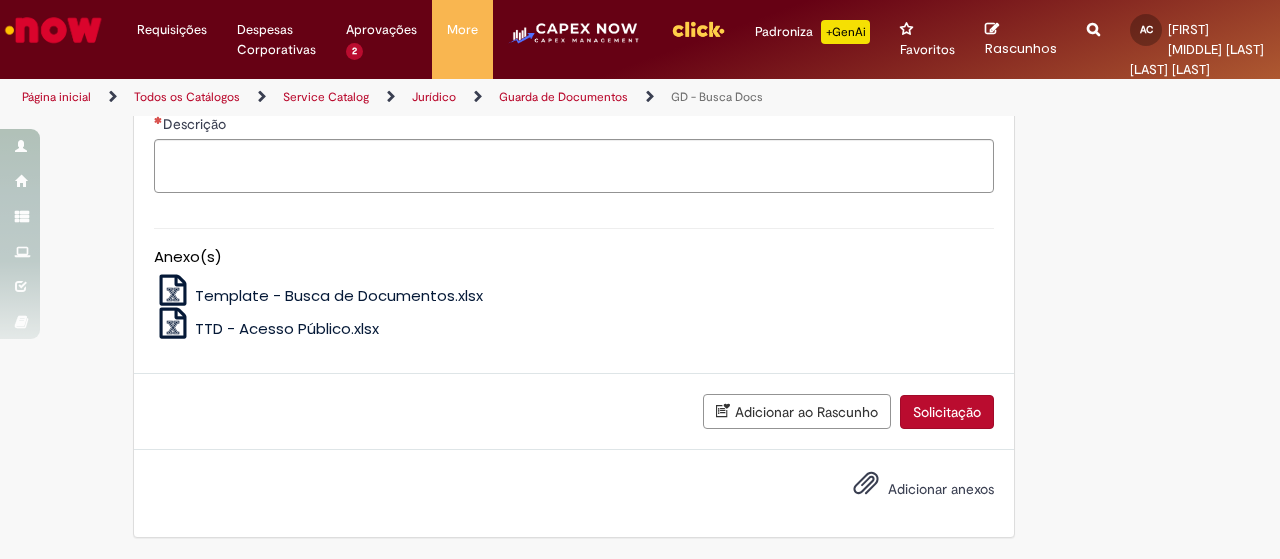scroll, scrollTop: 1395, scrollLeft: 0, axis: vertical 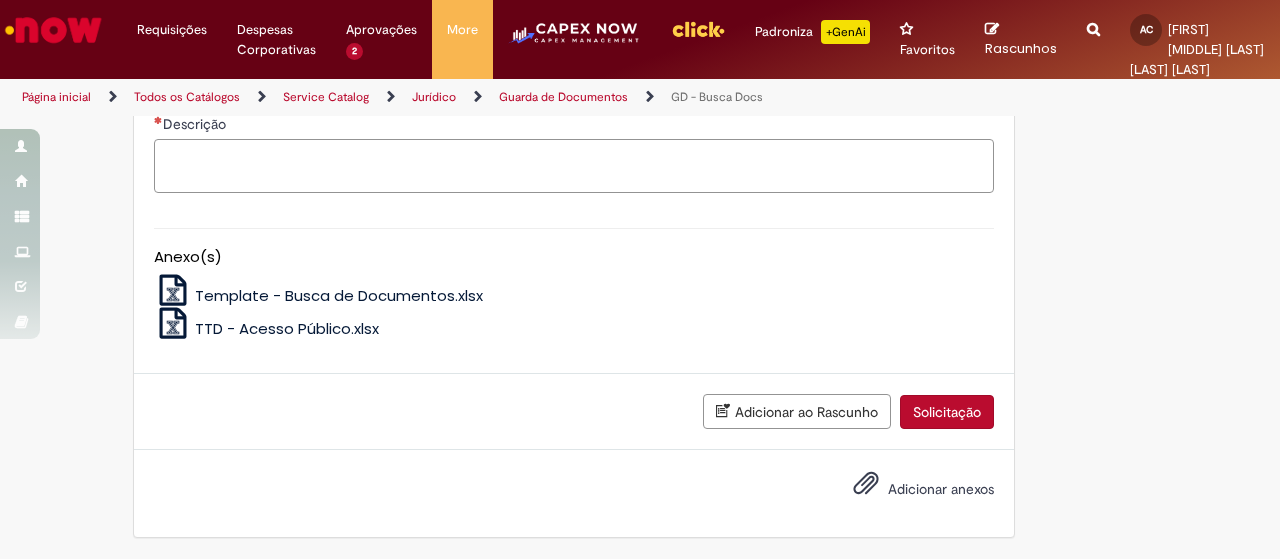 click on "Descrição" at bounding box center (574, 165) 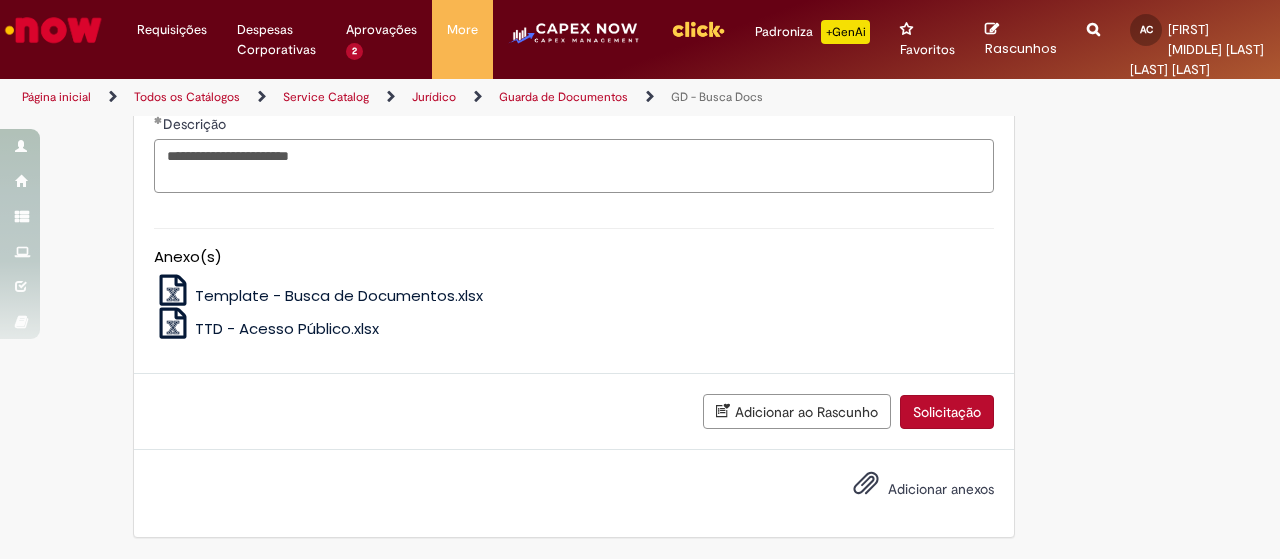 scroll, scrollTop: 1600, scrollLeft: 0, axis: vertical 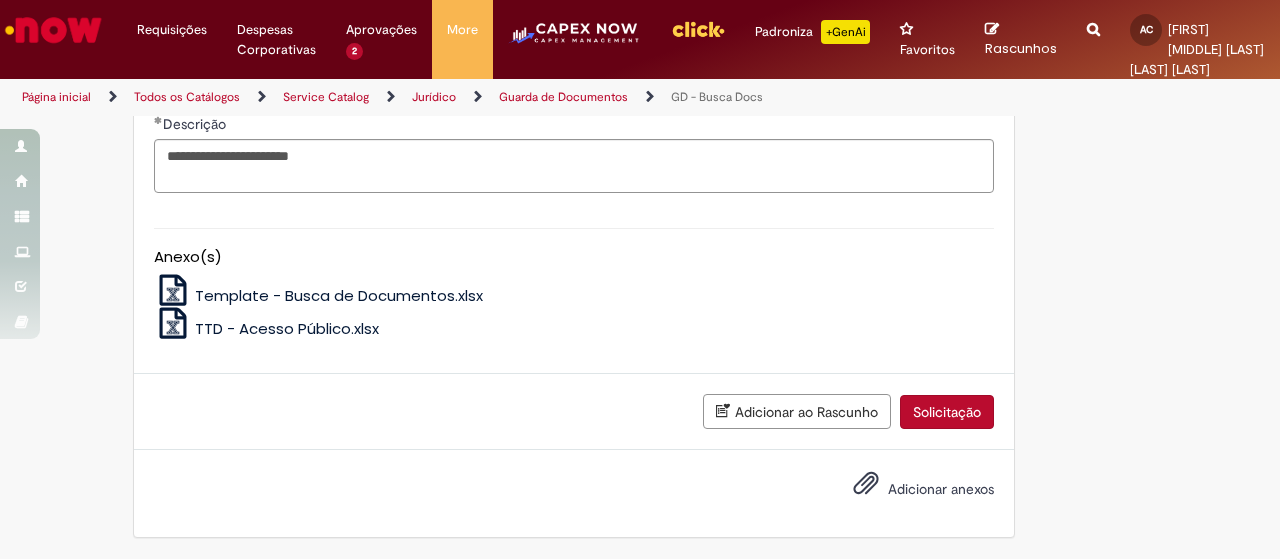 click on "Template - Busca de Documentos.xlsx" at bounding box center (339, 295) 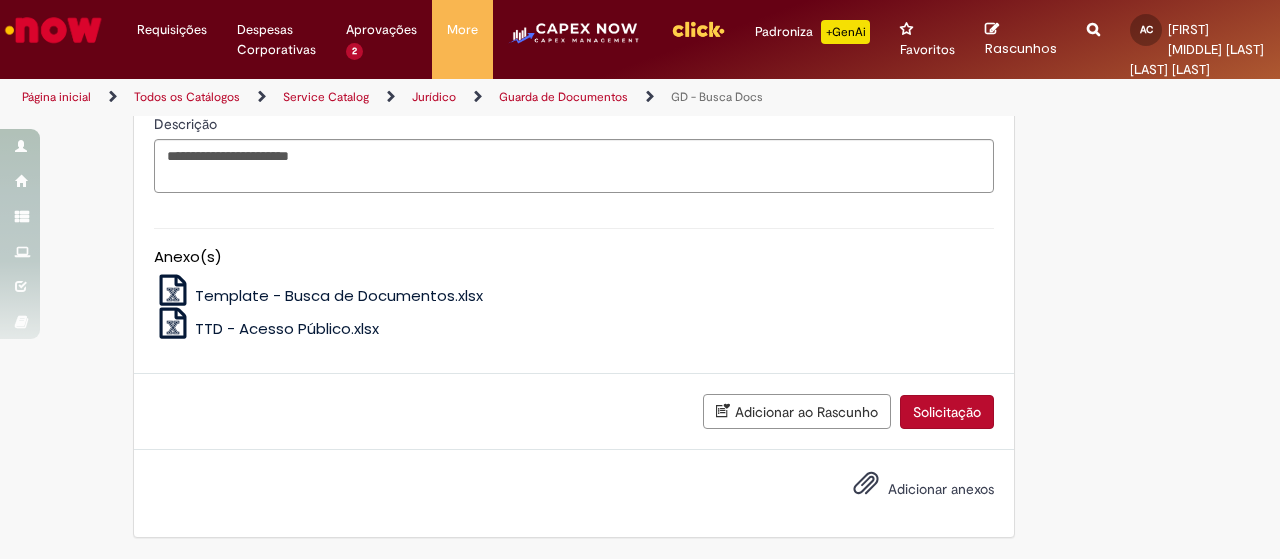 scroll, scrollTop: 1656, scrollLeft: 0, axis: vertical 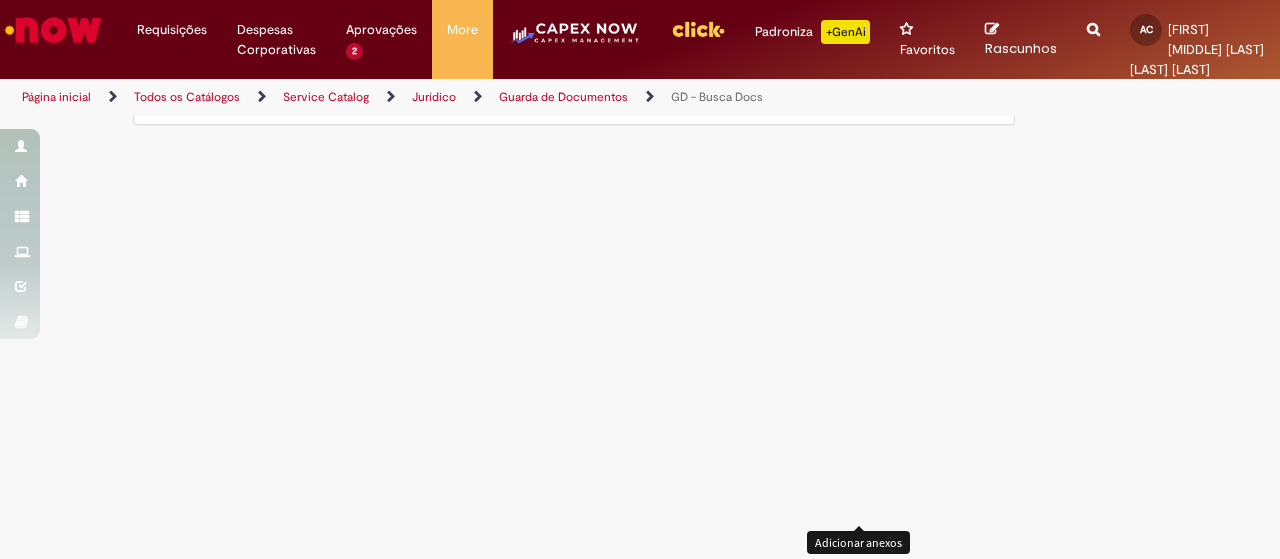 click at bounding box center (866, 71) 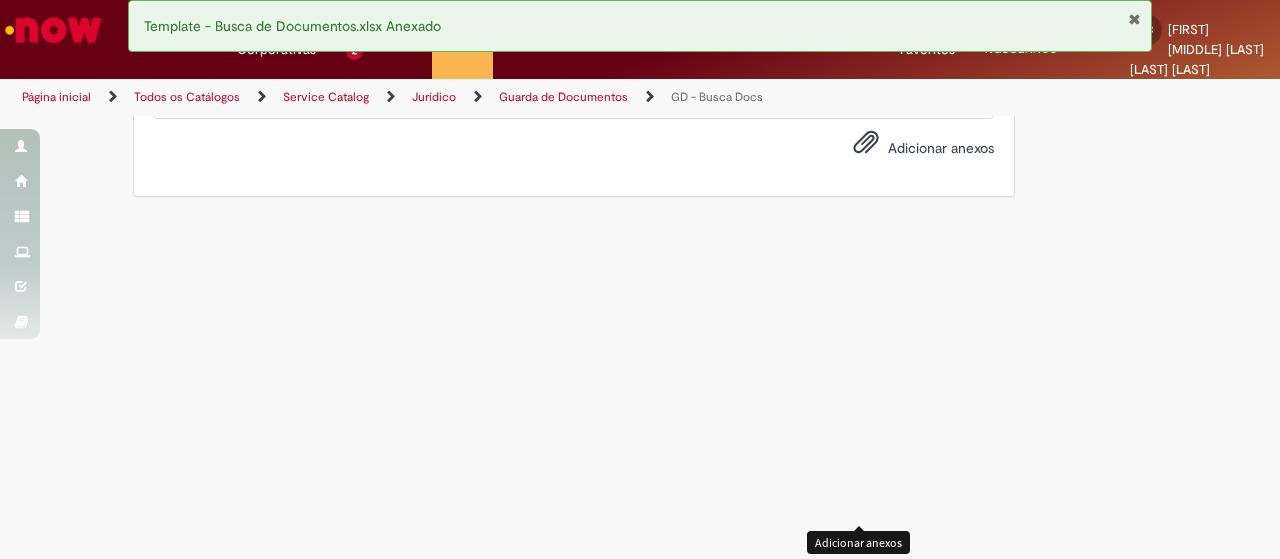 scroll, scrollTop: 1728, scrollLeft: 0, axis: vertical 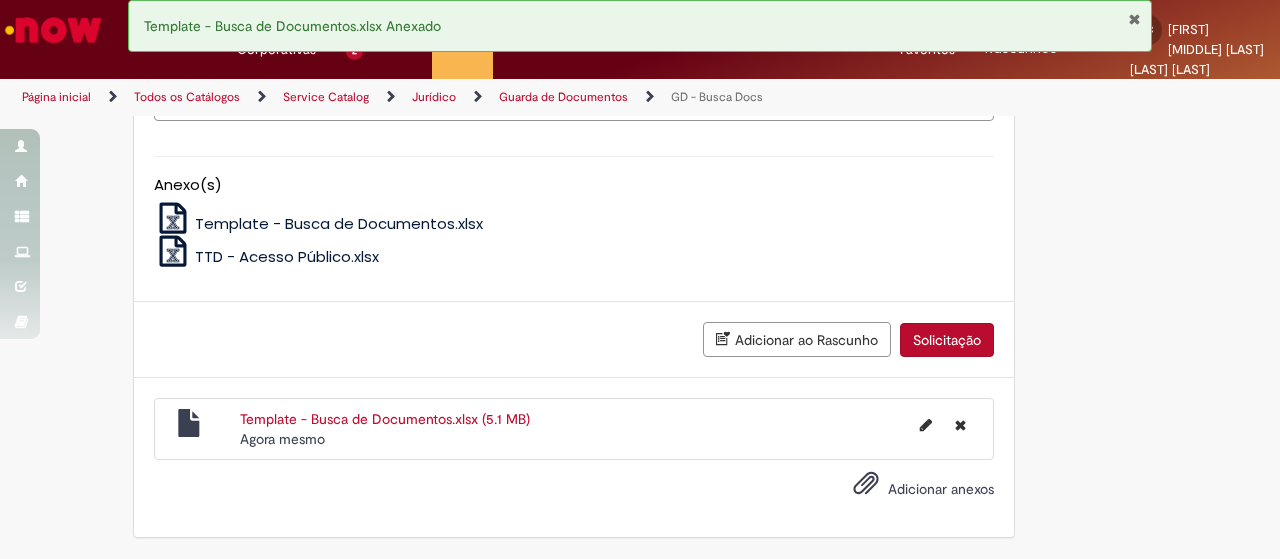 click on "Solicitação" at bounding box center [947, 340] 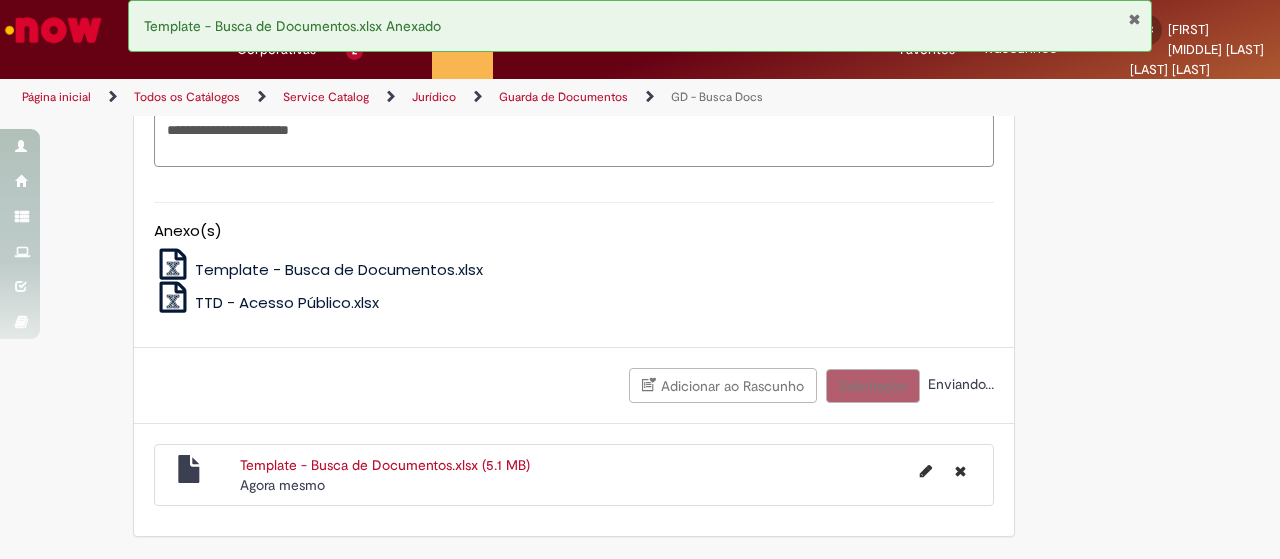 scroll, scrollTop: 1682, scrollLeft: 0, axis: vertical 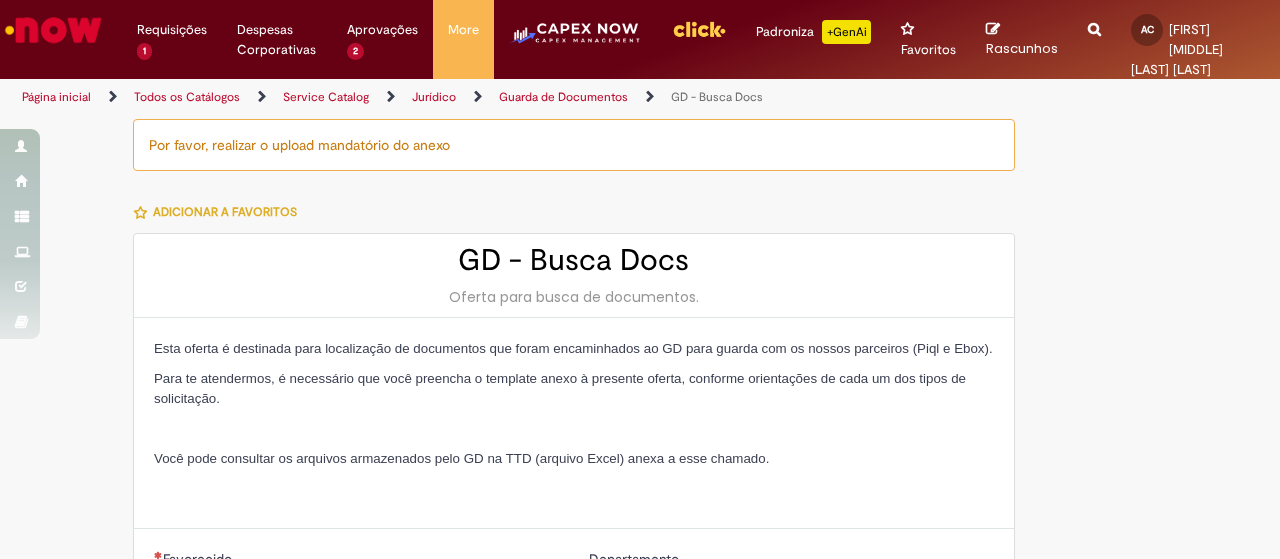 type on "********" 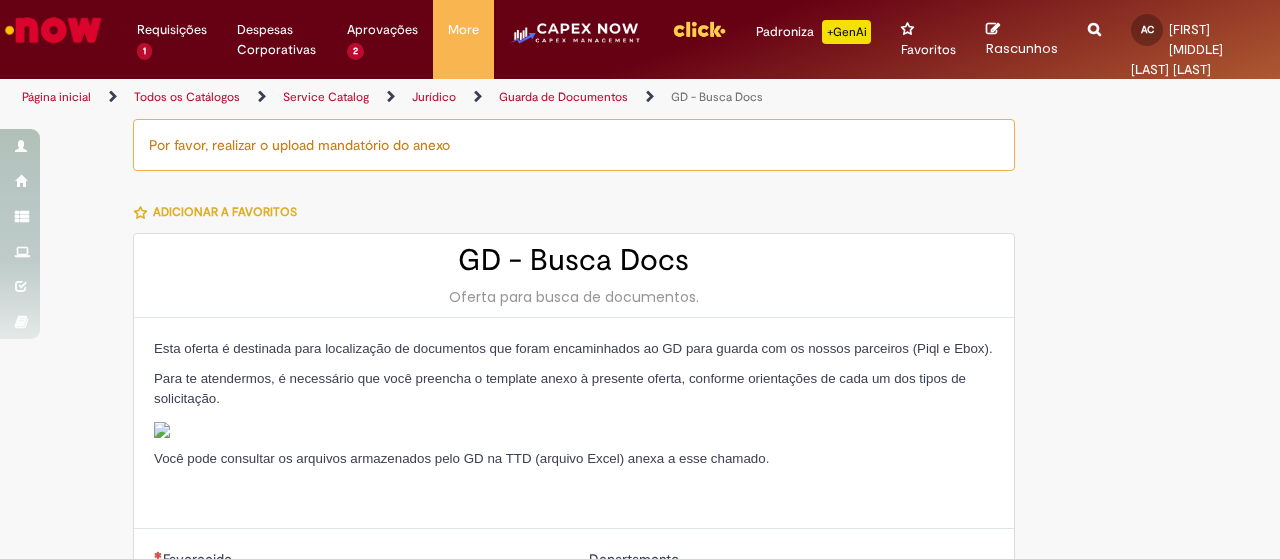 type on "**********" 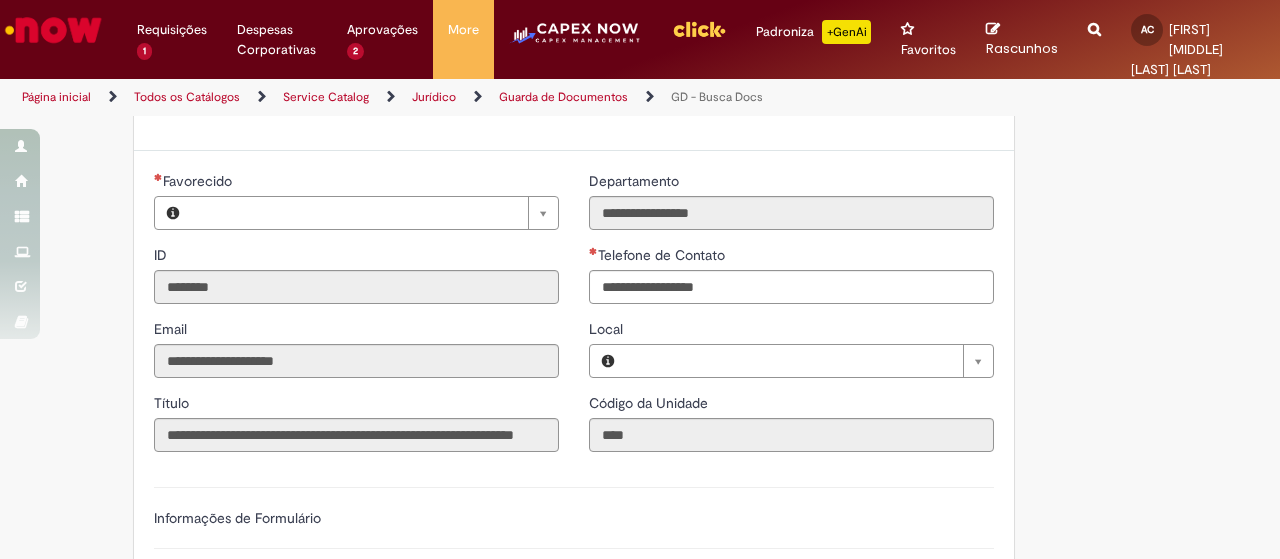 type on "**********" 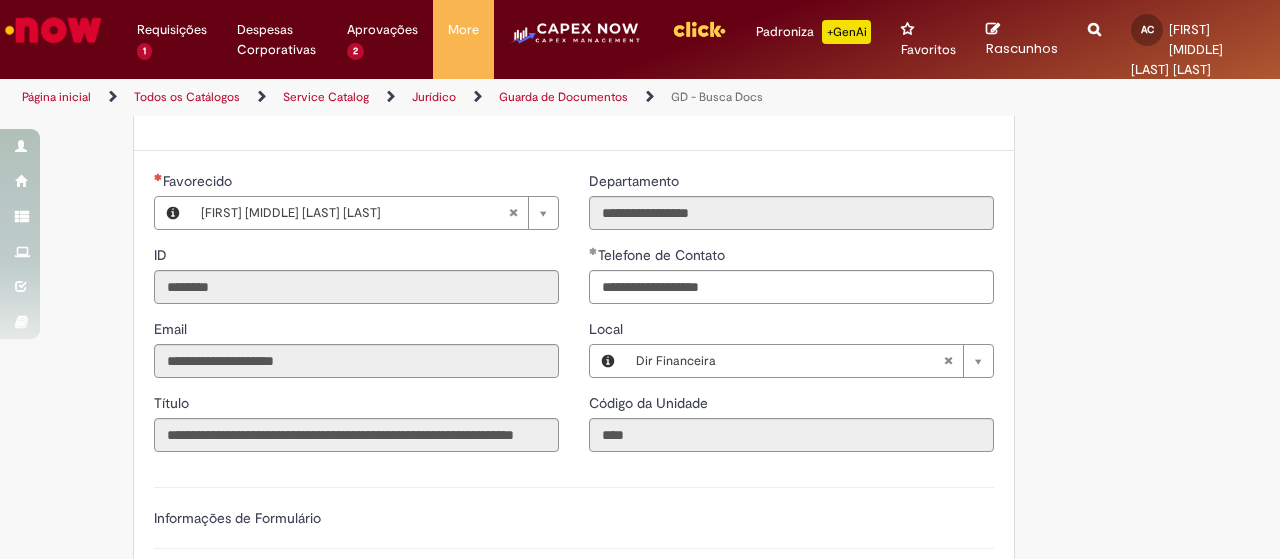 type on "**********" 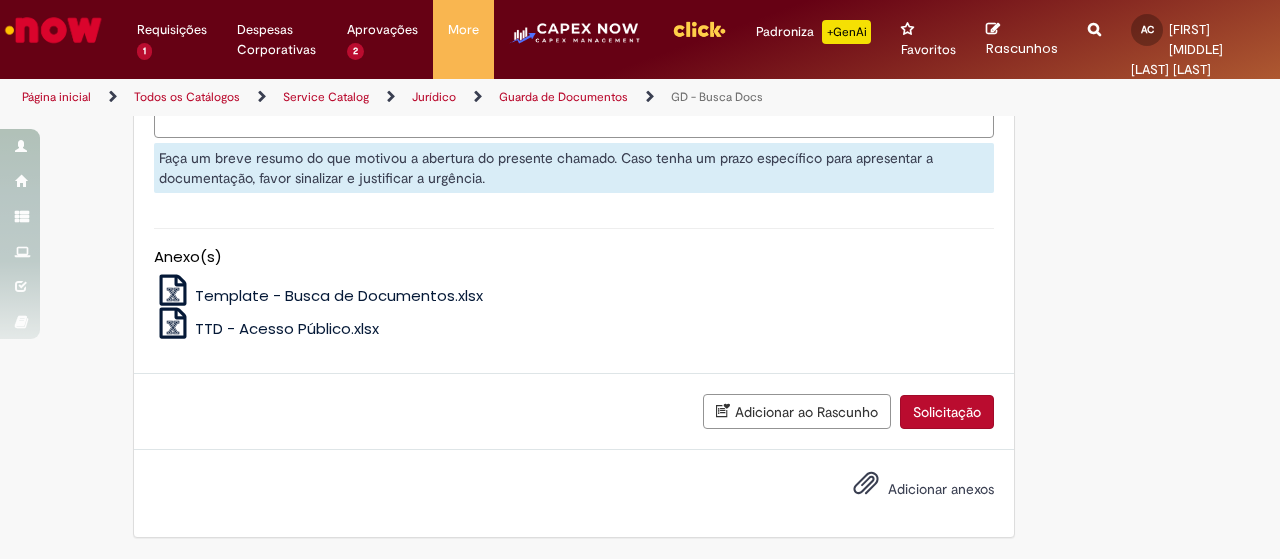 scroll, scrollTop: 1159, scrollLeft: 0, axis: vertical 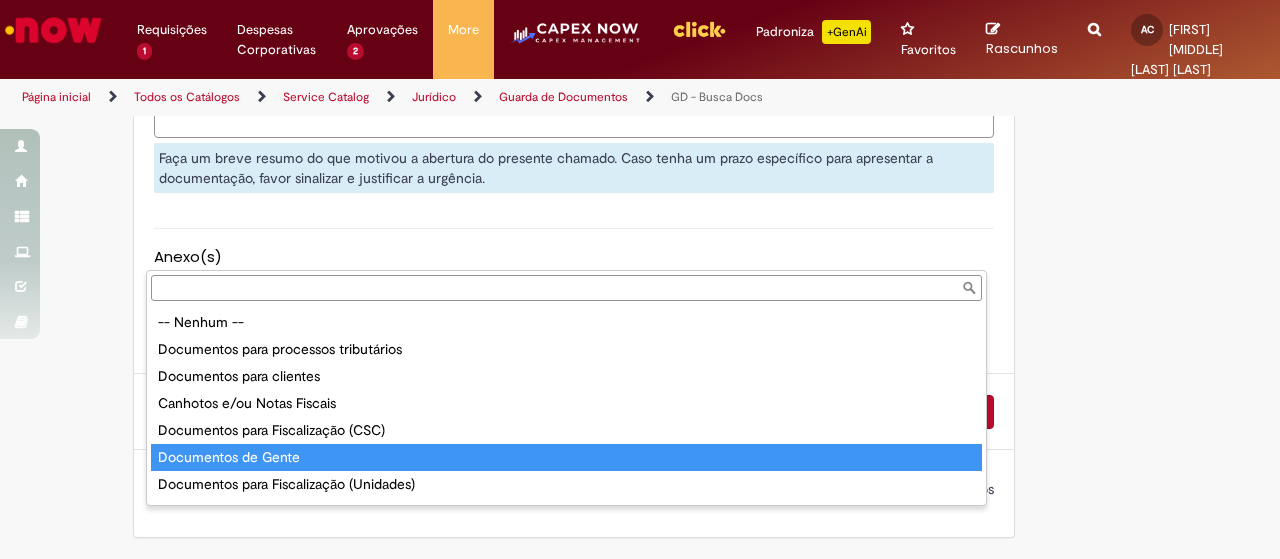 type on "**********" 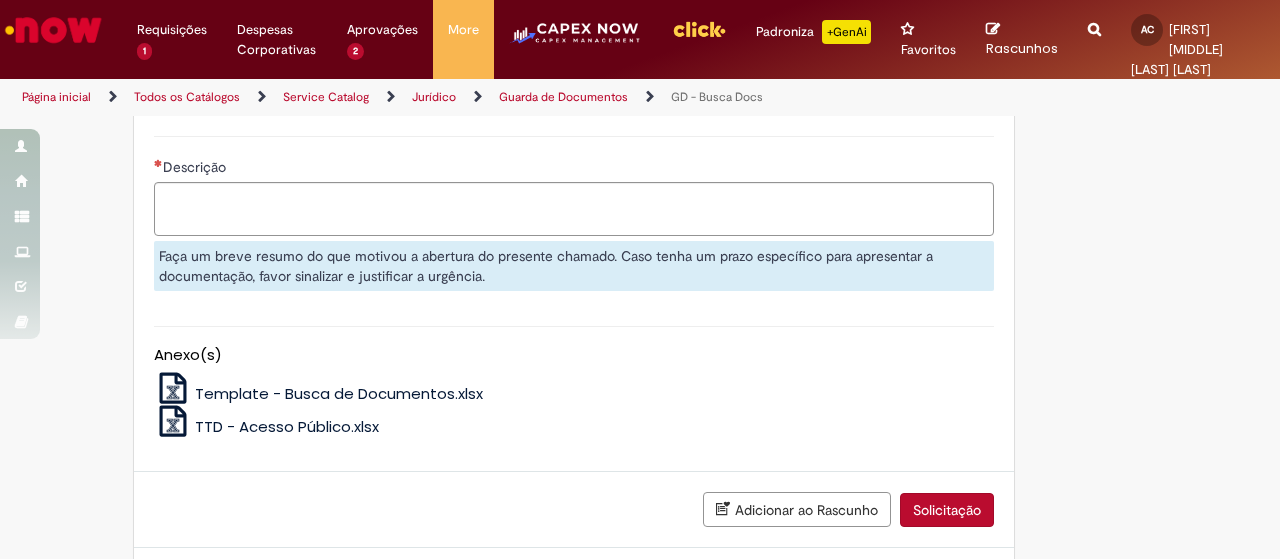 click on "Valor do caso (R$)" at bounding box center (574, -61) 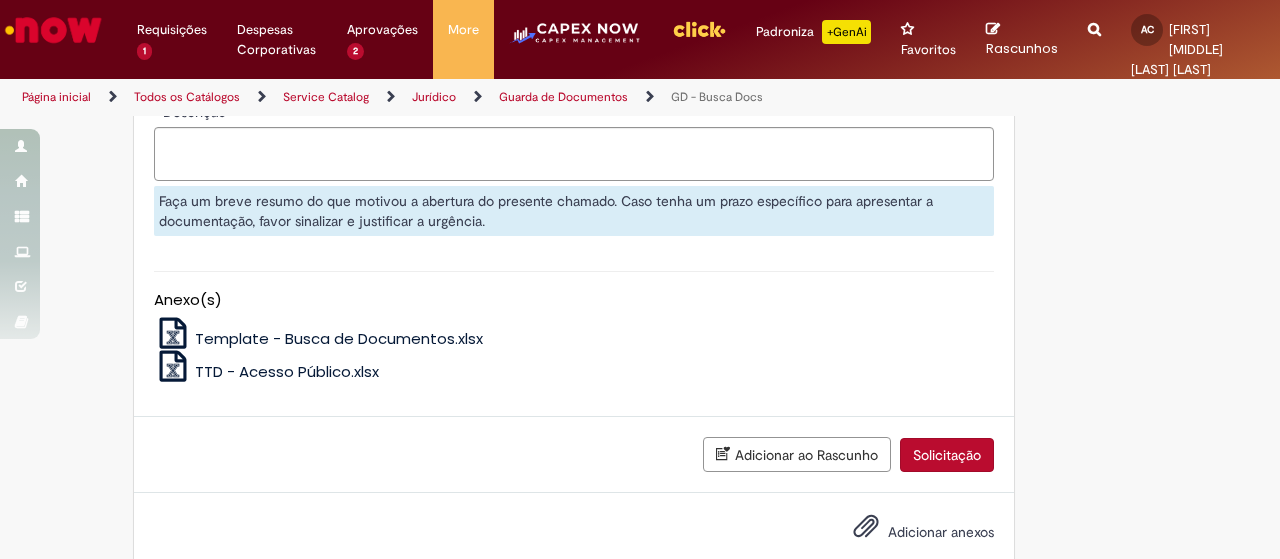 click on "**********" at bounding box center (574, -127) 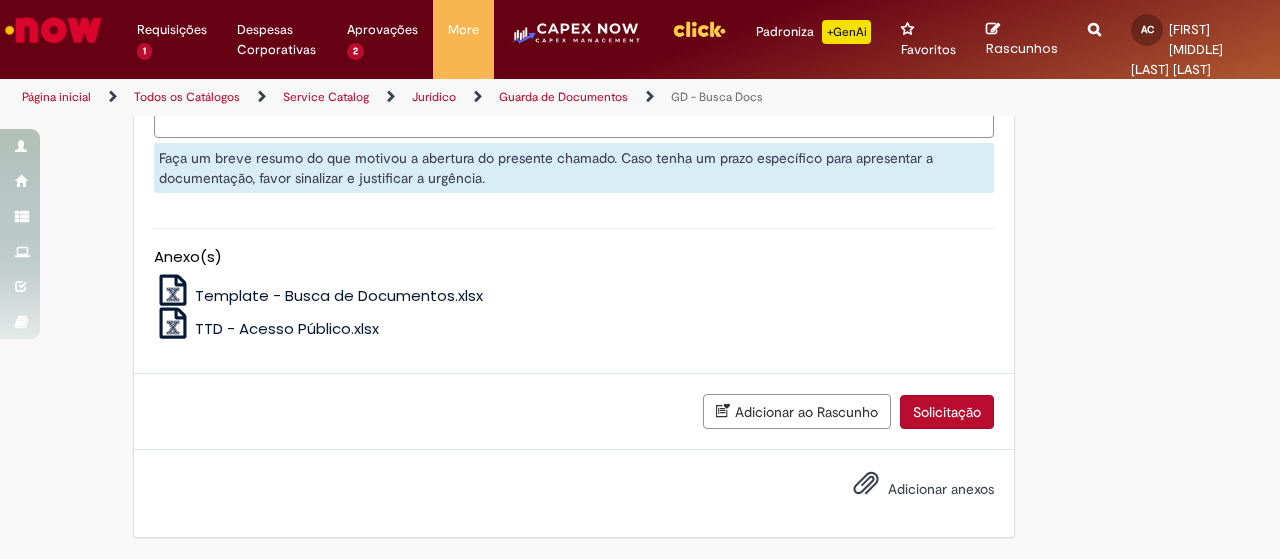 scroll, scrollTop: 1401, scrollLeft: 0, axis: vertical 